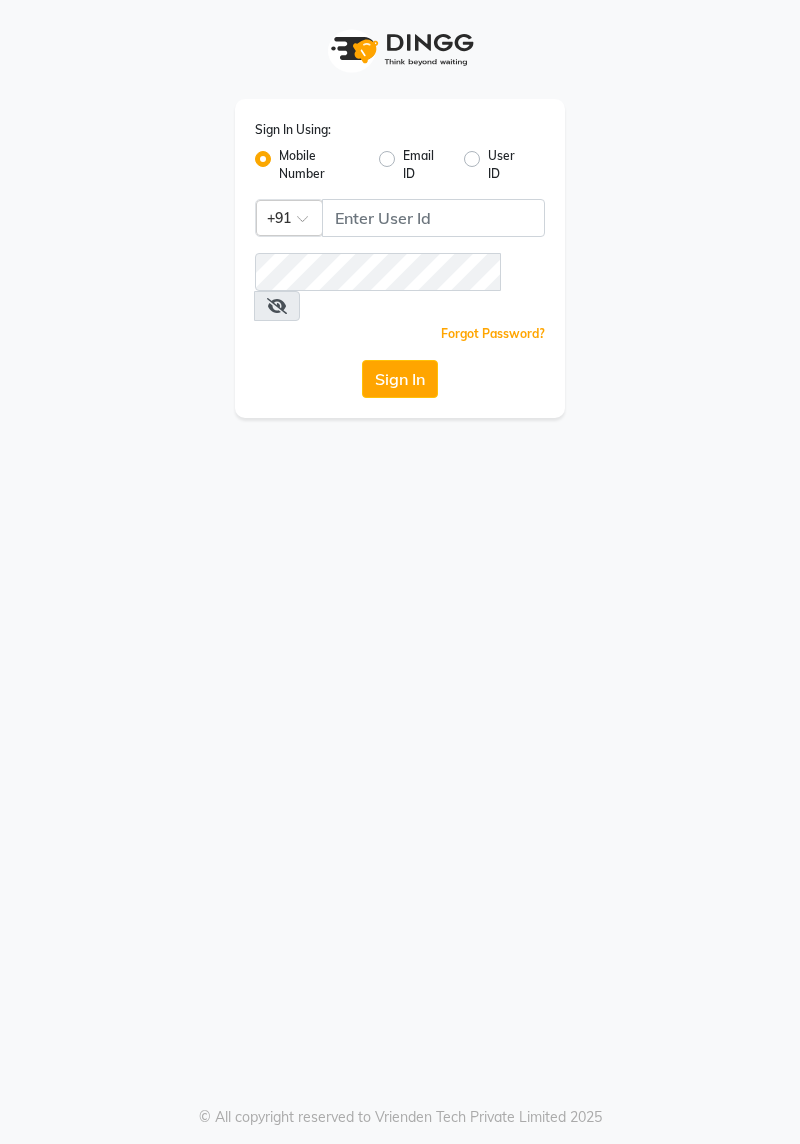 scroll, scrollTop: 0, scrollLeft: 0, axis: both 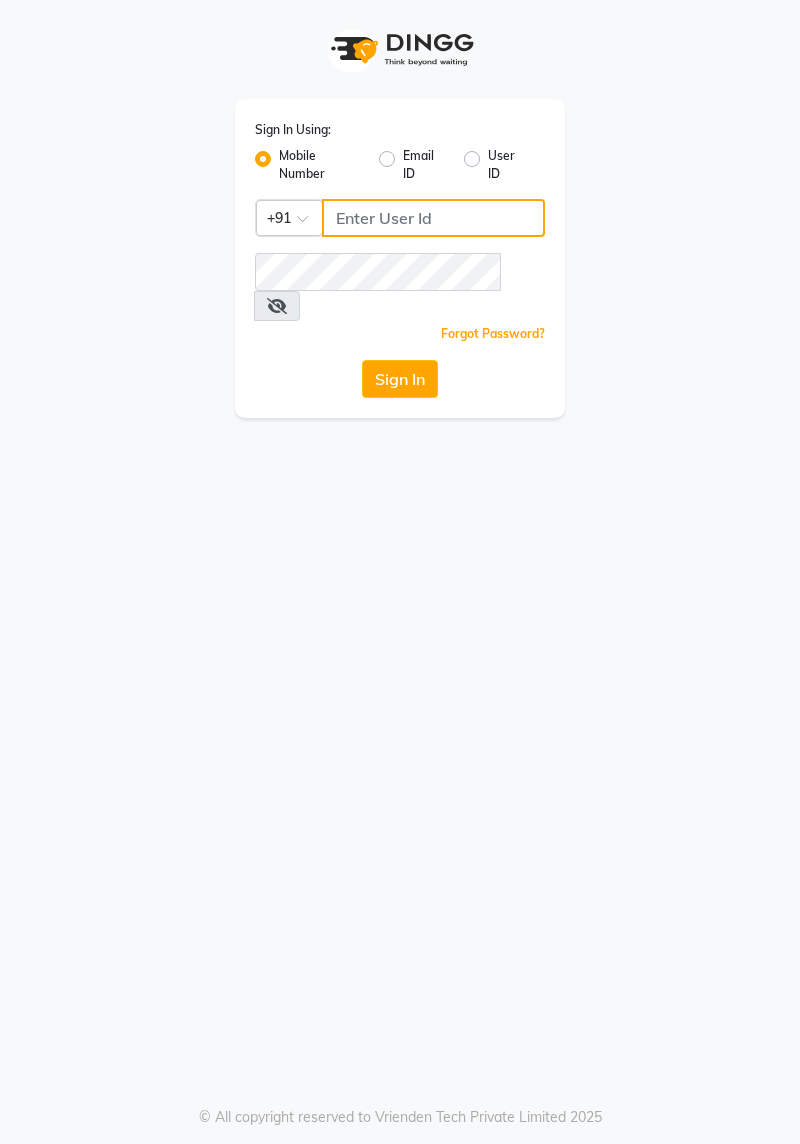 click 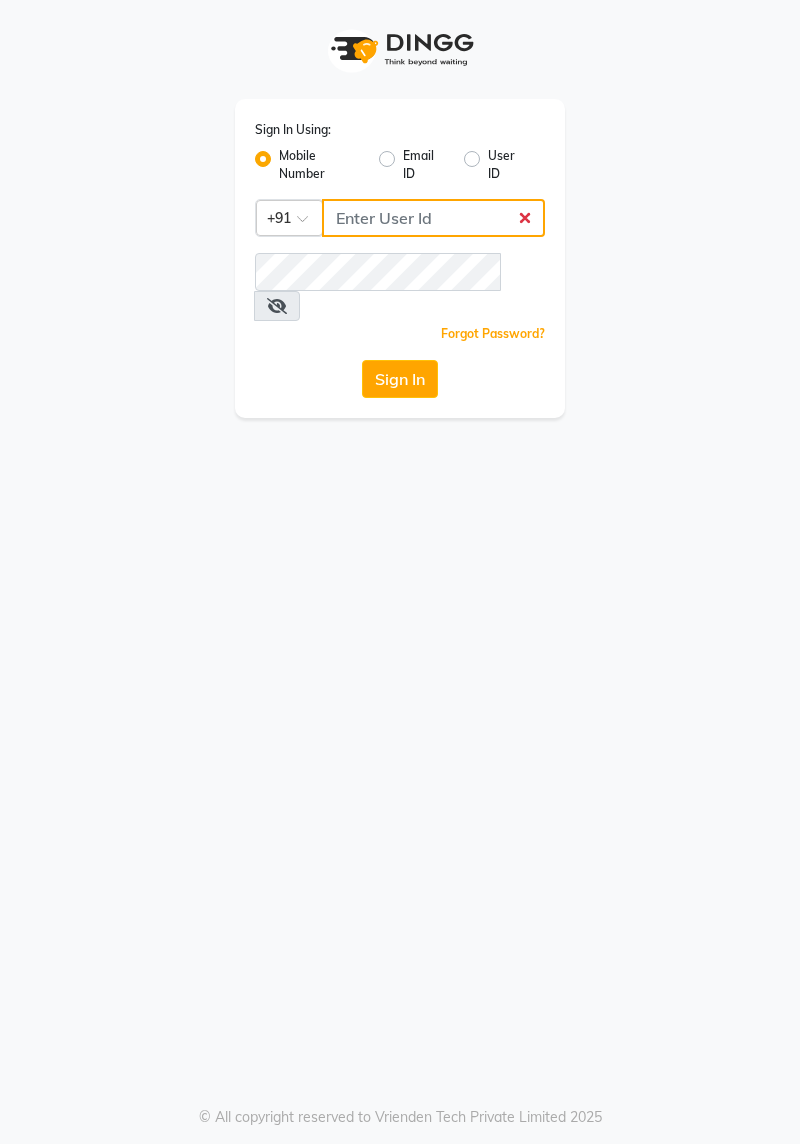 type on "7400099777" 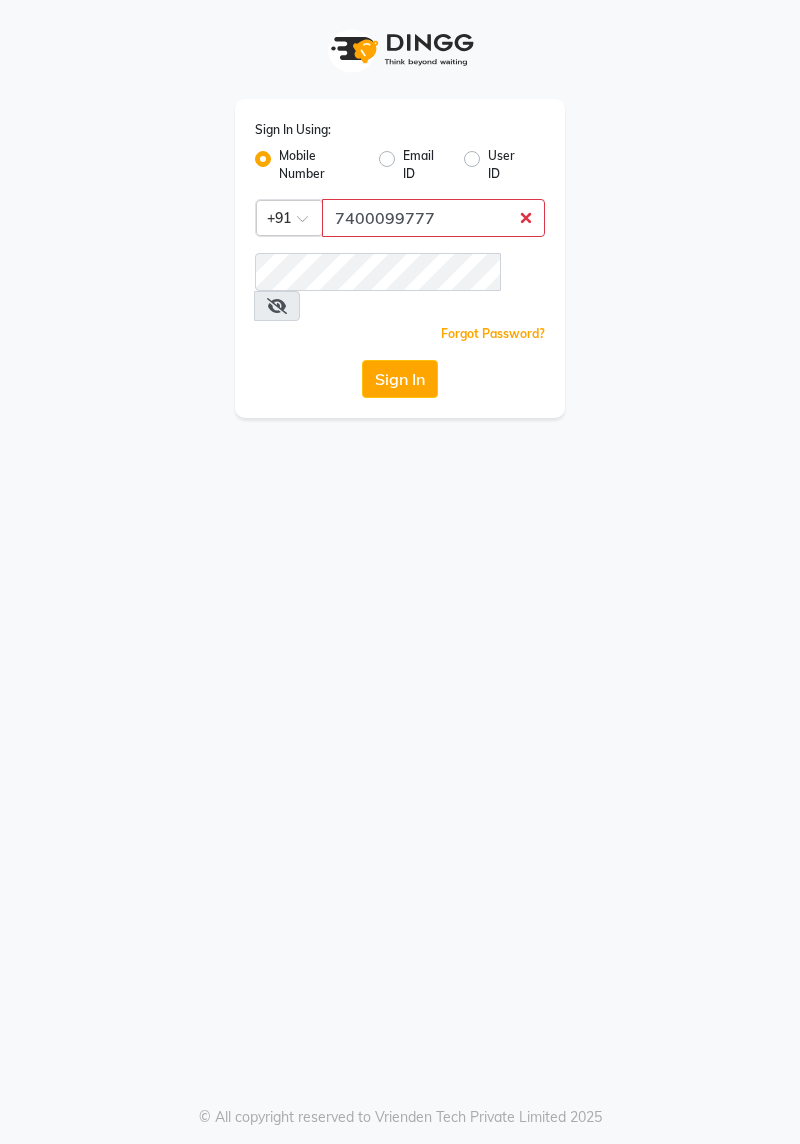 click on "Sign In" 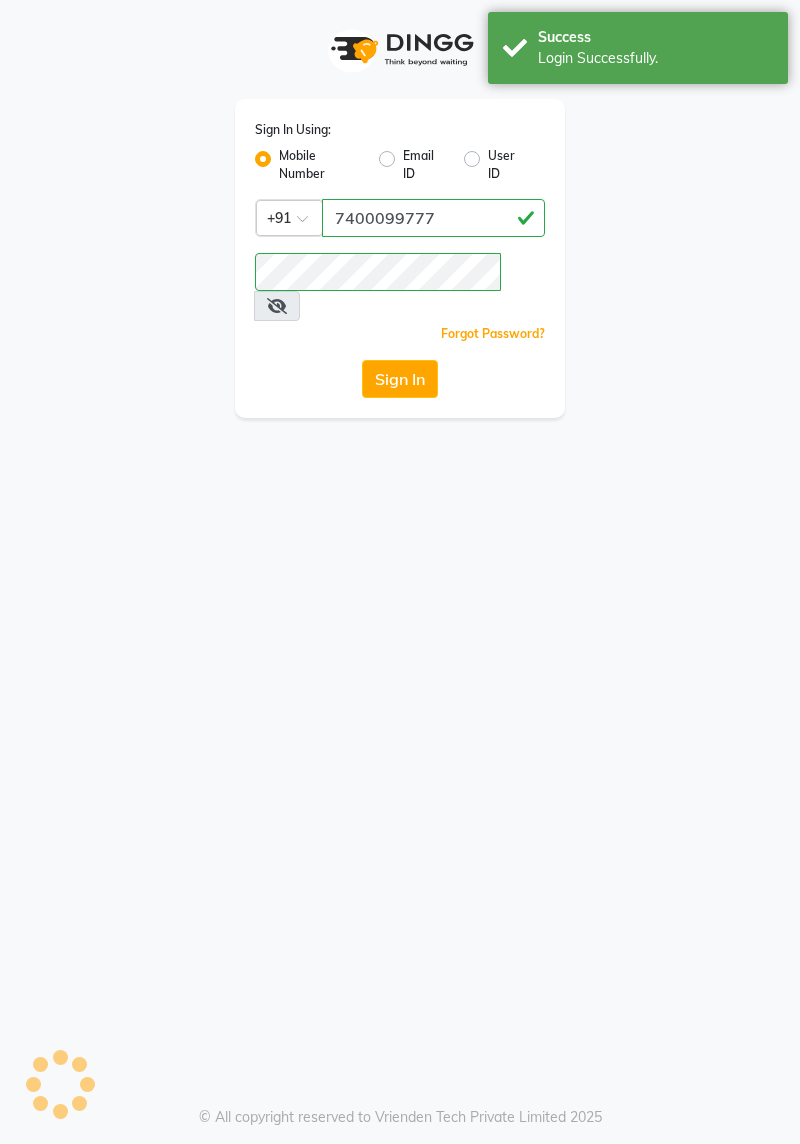 click on "Sign In" 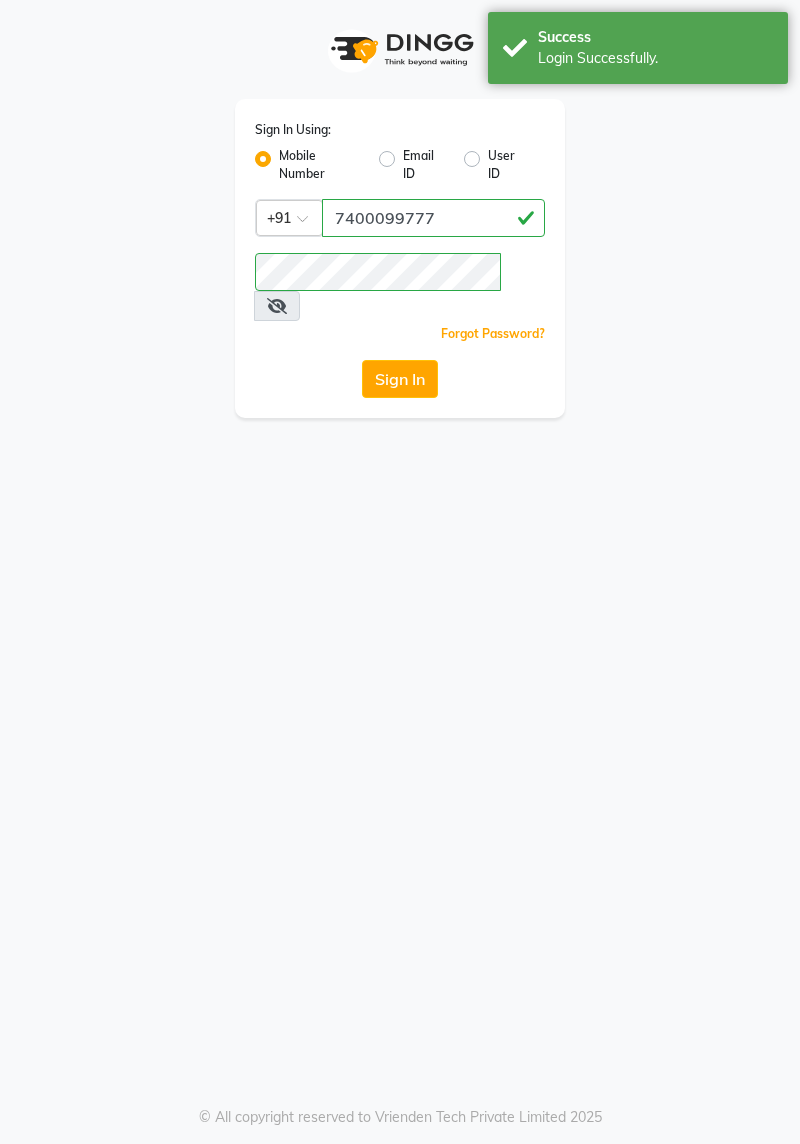 click on "Sign In" 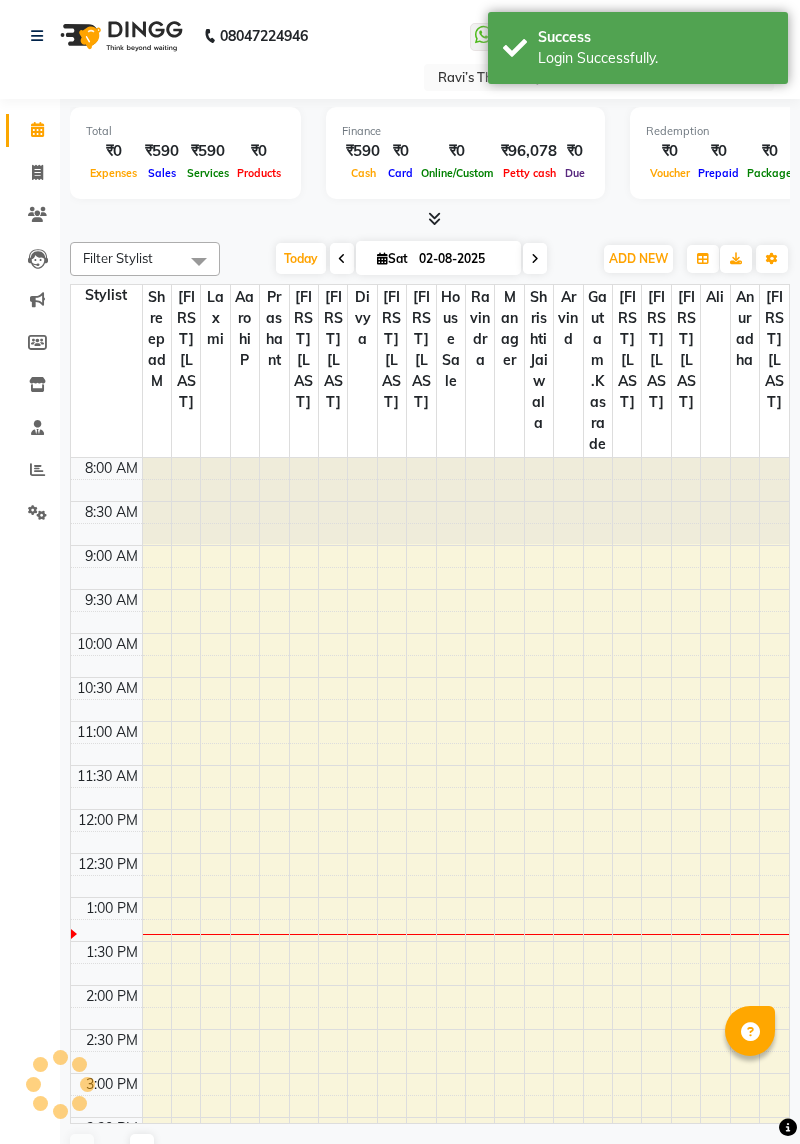 select on "en" 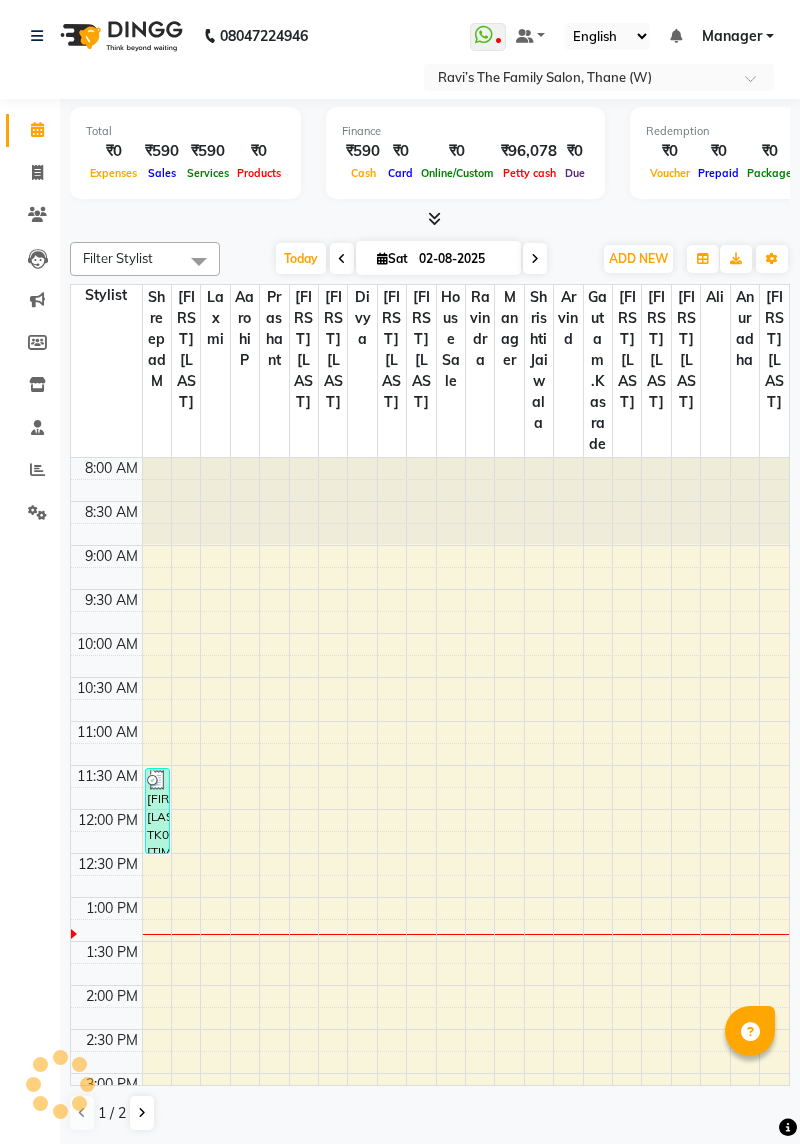 scroll, scrollTop: 0, scrollLeft: 0, axis: both 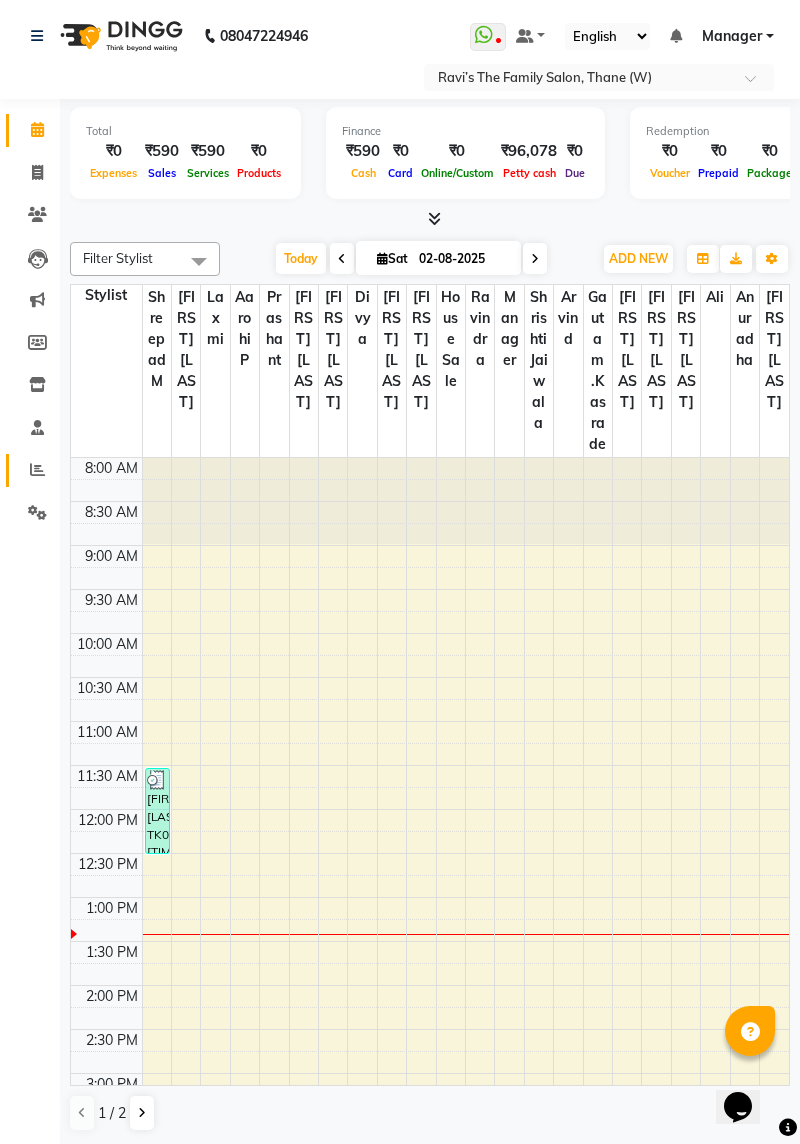 click 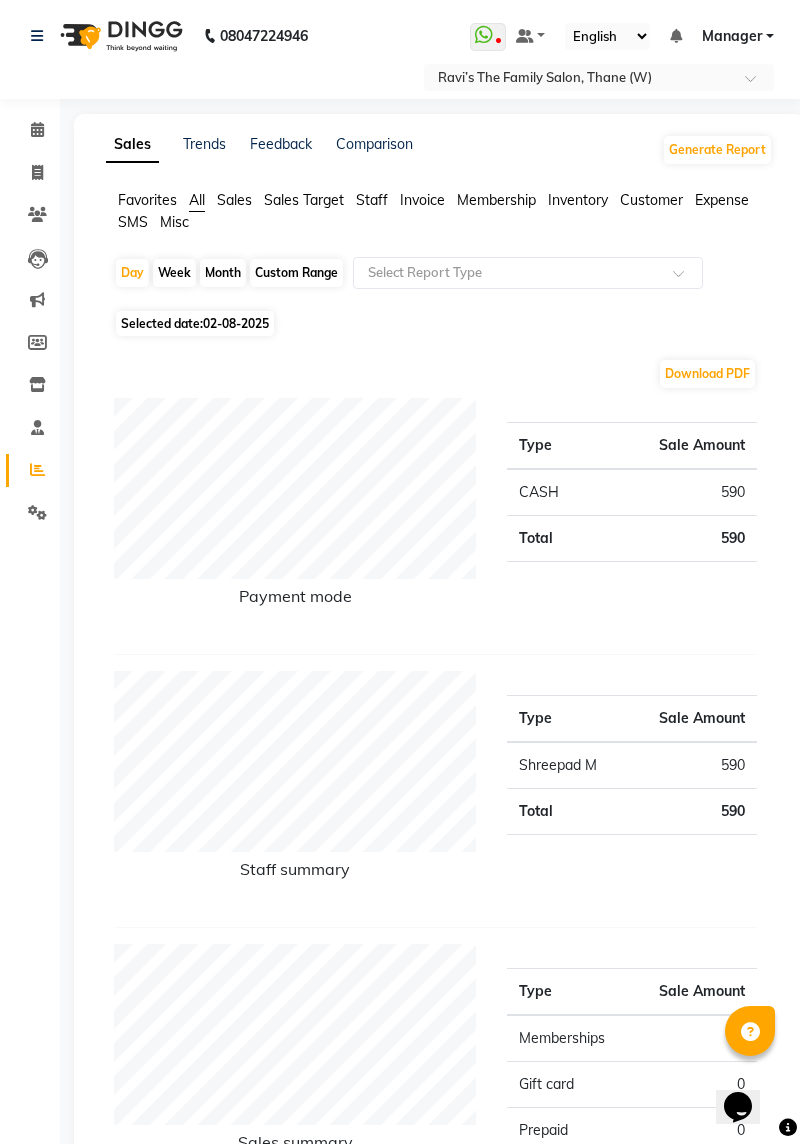 click on "Month" 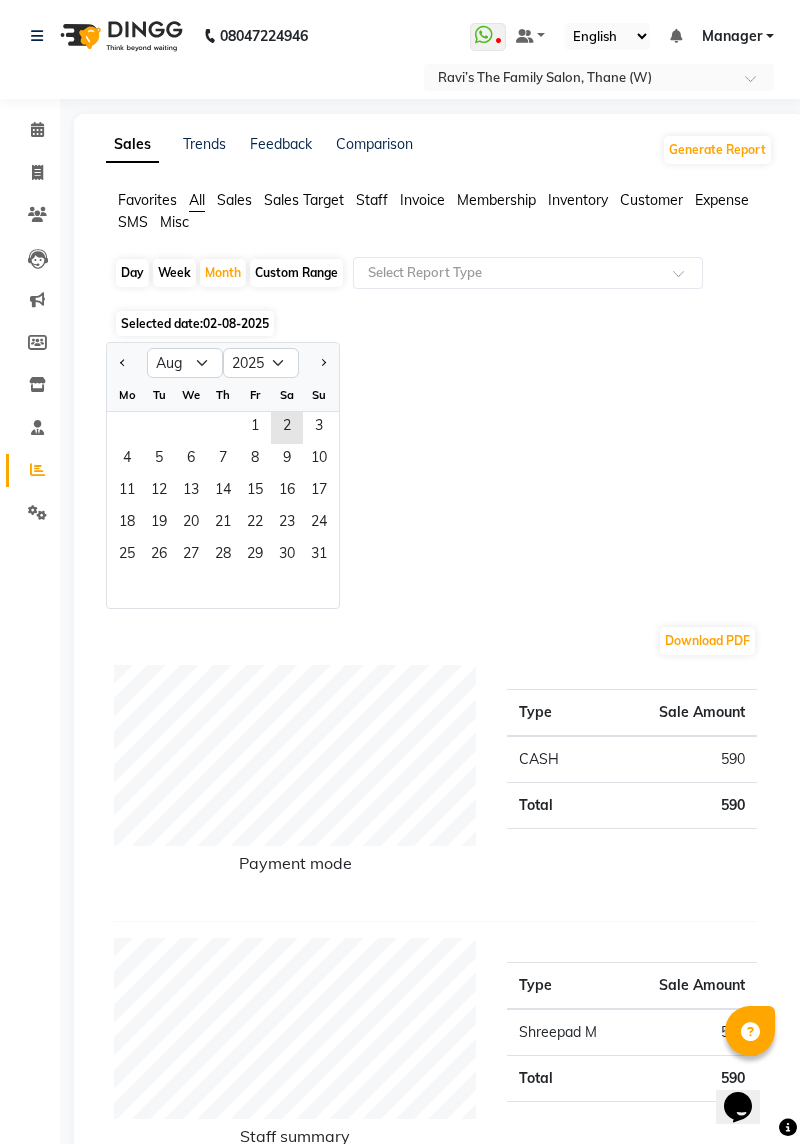 click 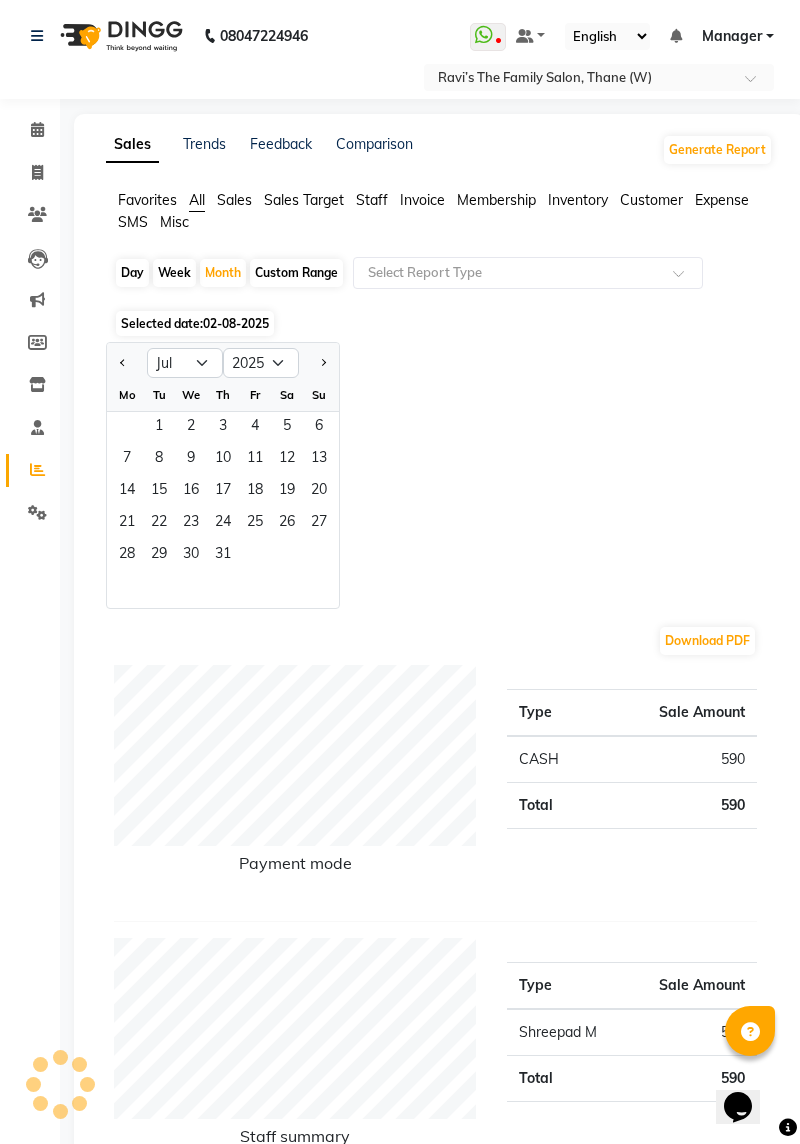 click on "1" 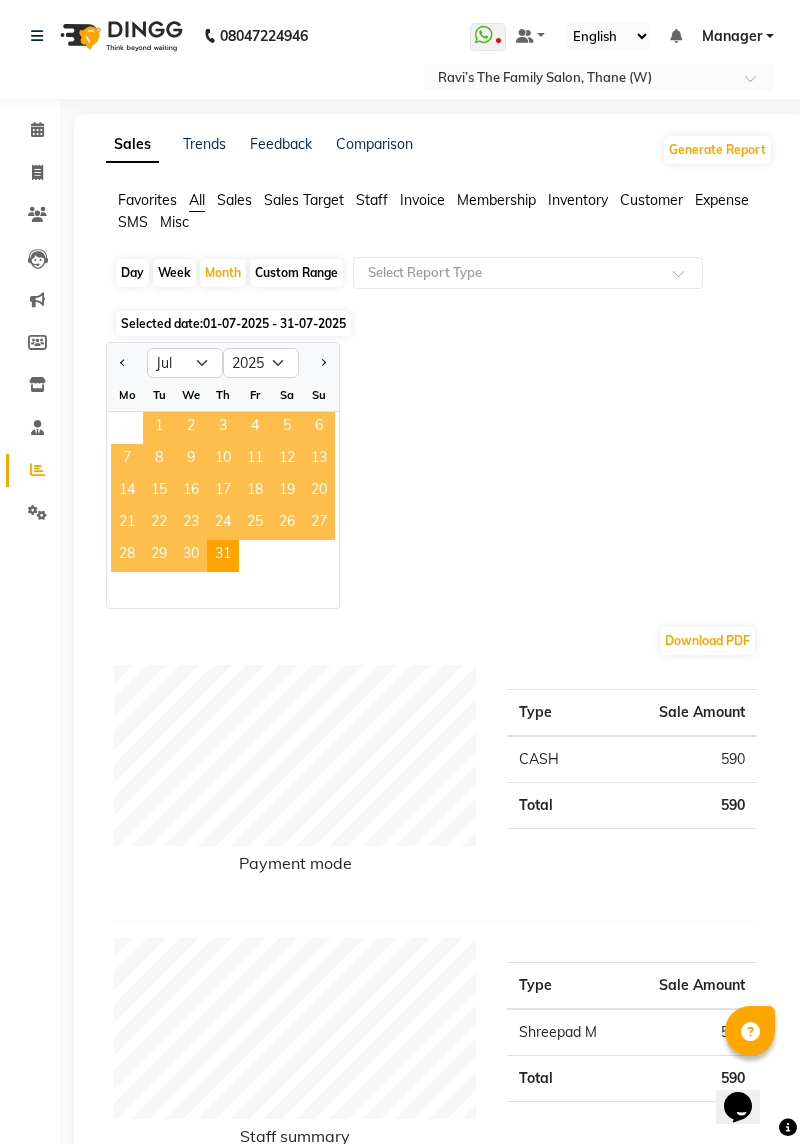 click 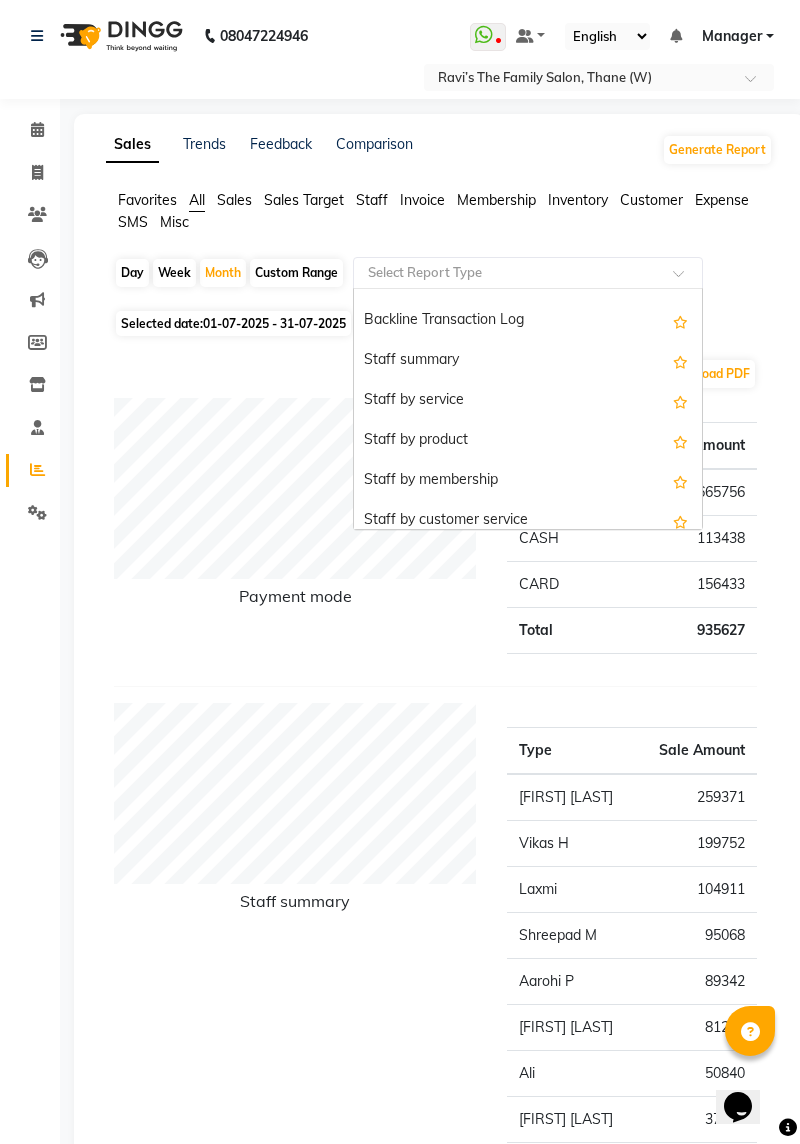 scroll, scrollTop: 597, scrollLeft: 0, axis: vertical 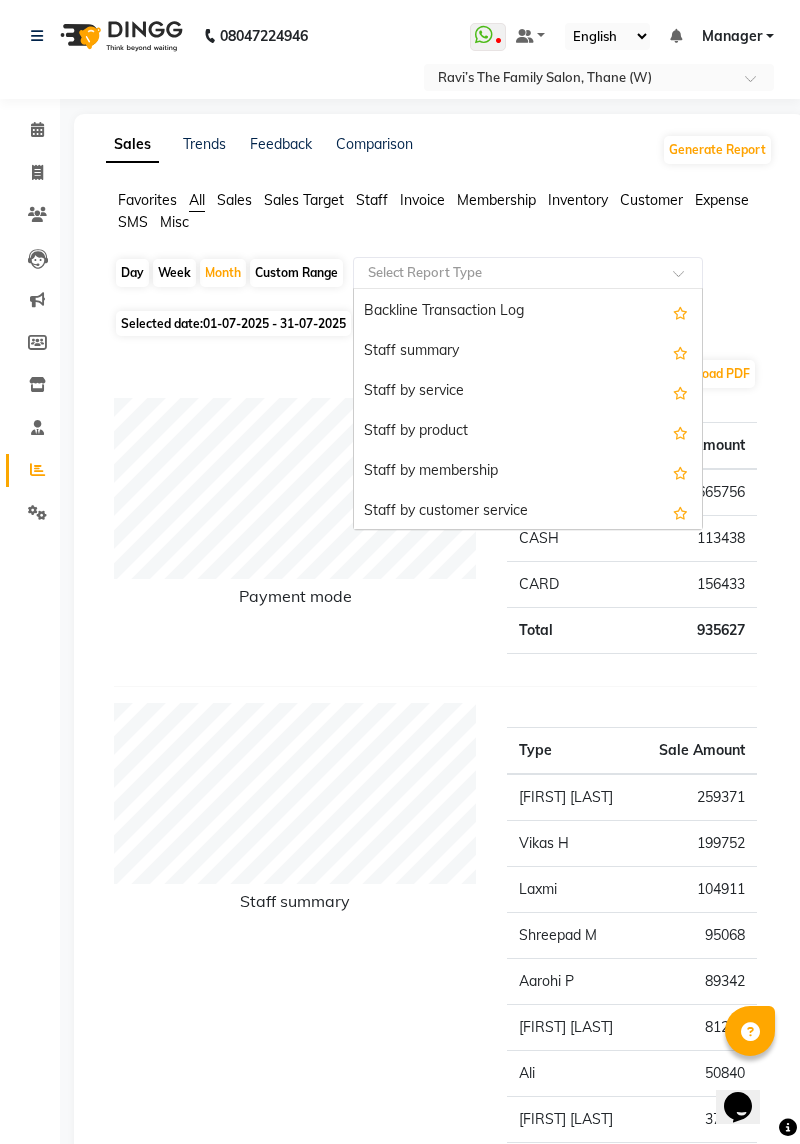 click on "Staff by service" at bounding box center (528, 392) 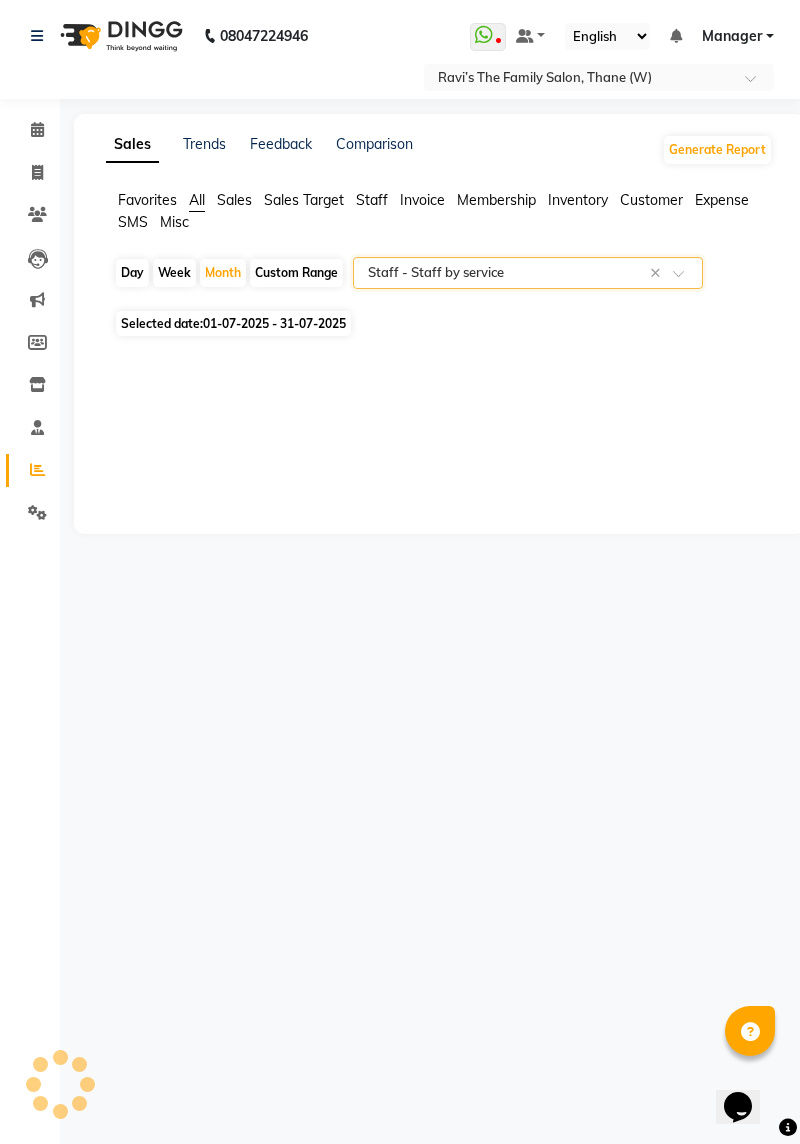 select on "full_report" 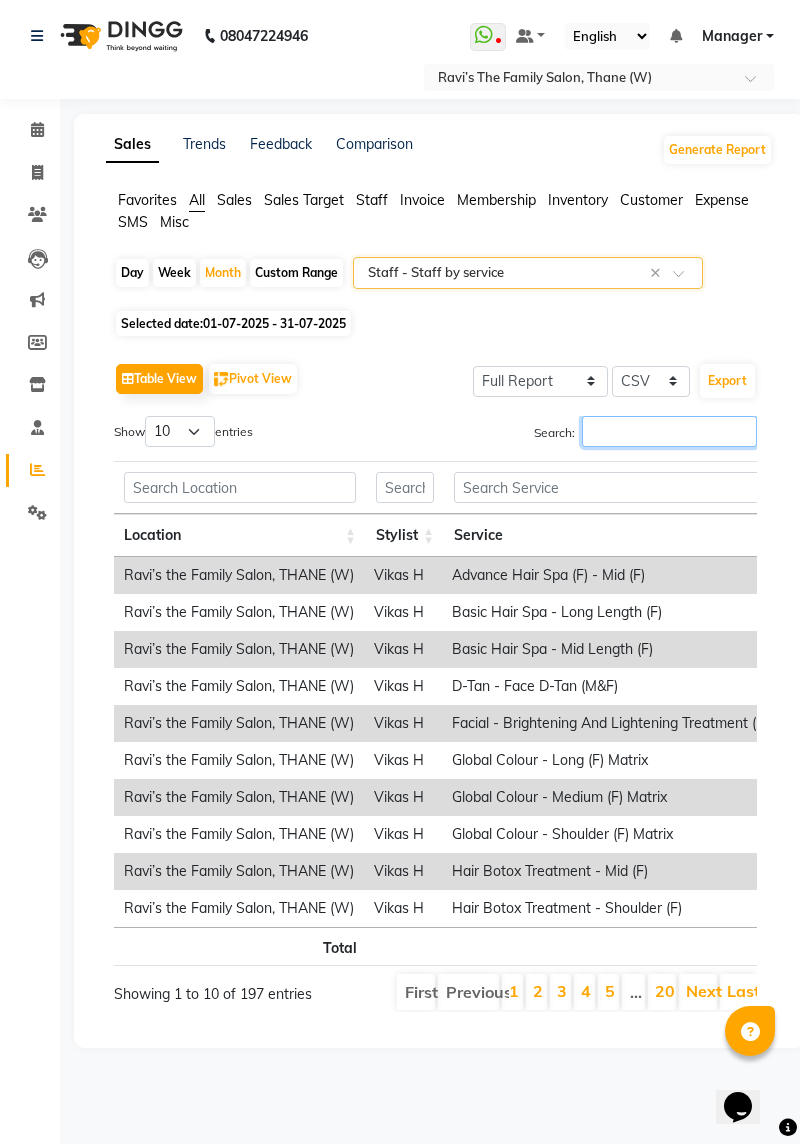 click on "Search:" at bounding box center (669, 431) 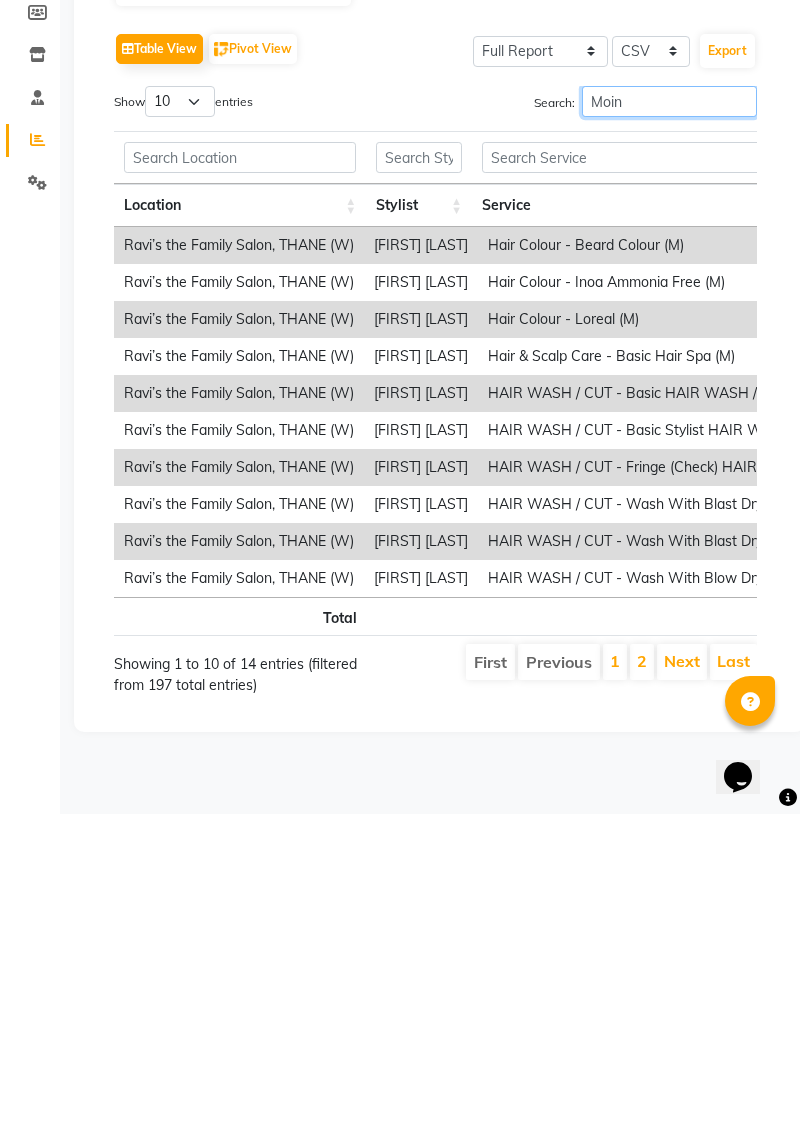 scroll, scrollTop: 0, scrollLeft: 14, axis: horizontal 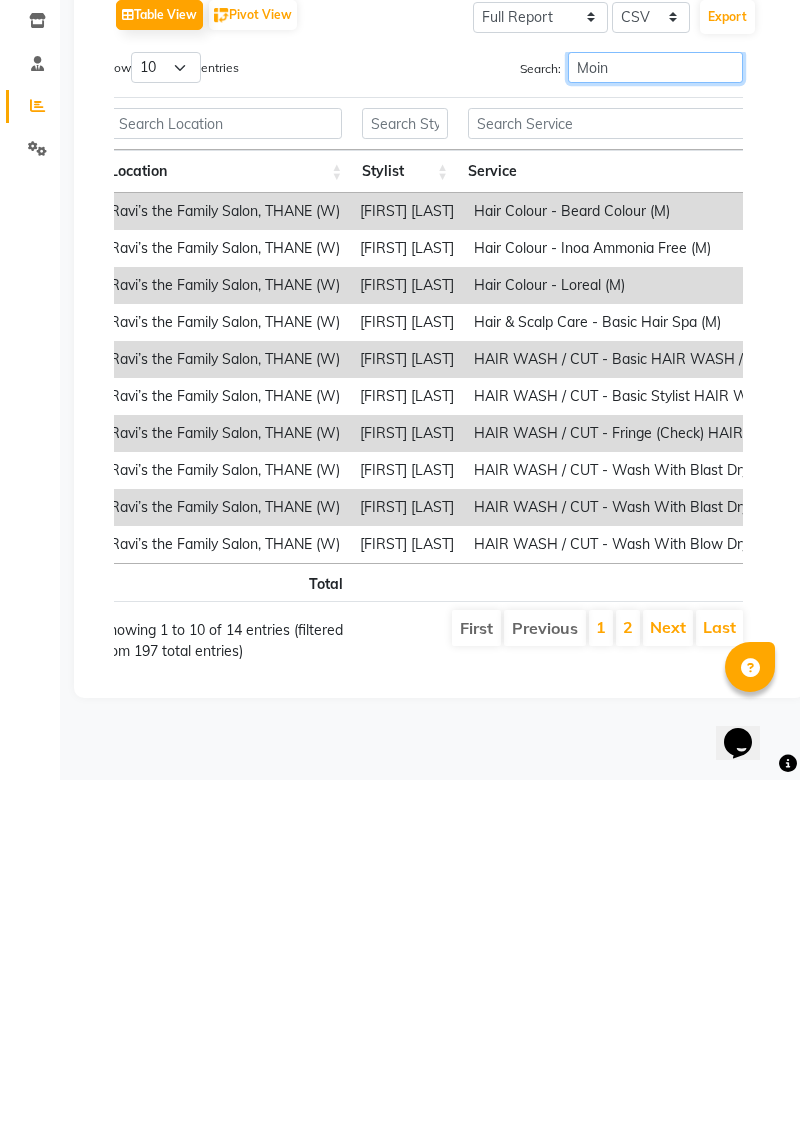 type on "Moin" 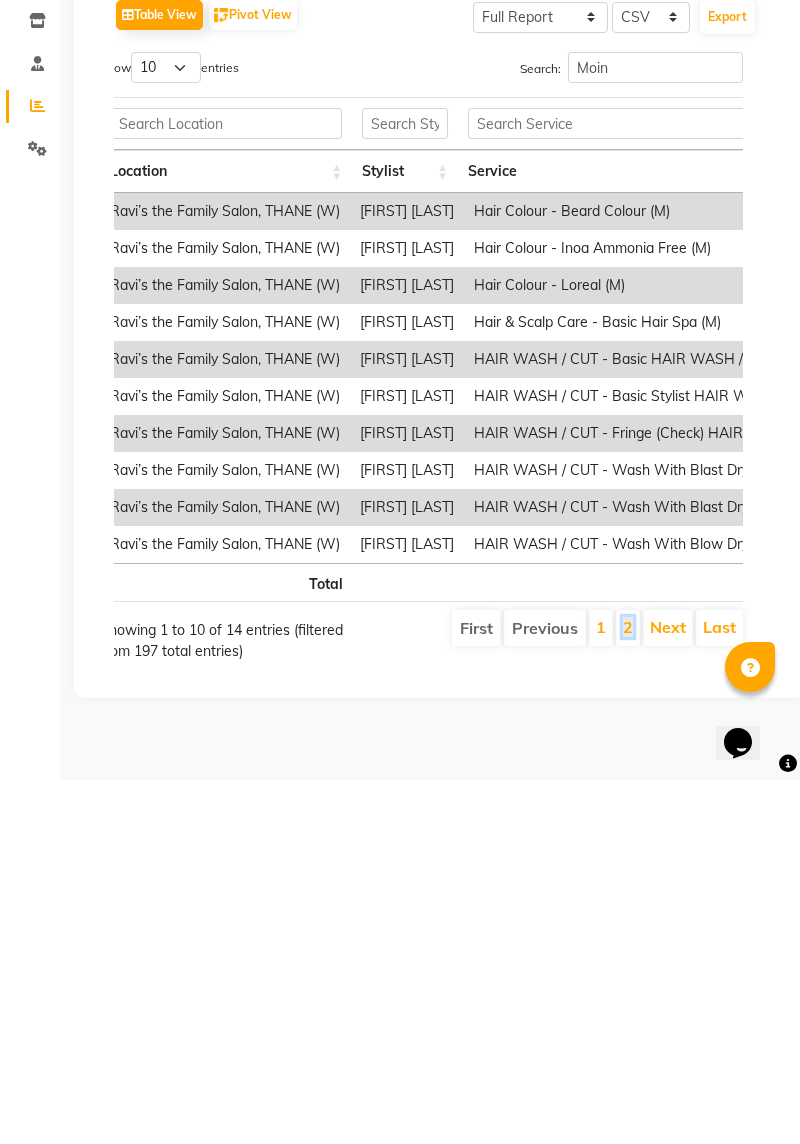 click on "2" at bounding box center [628, 991] 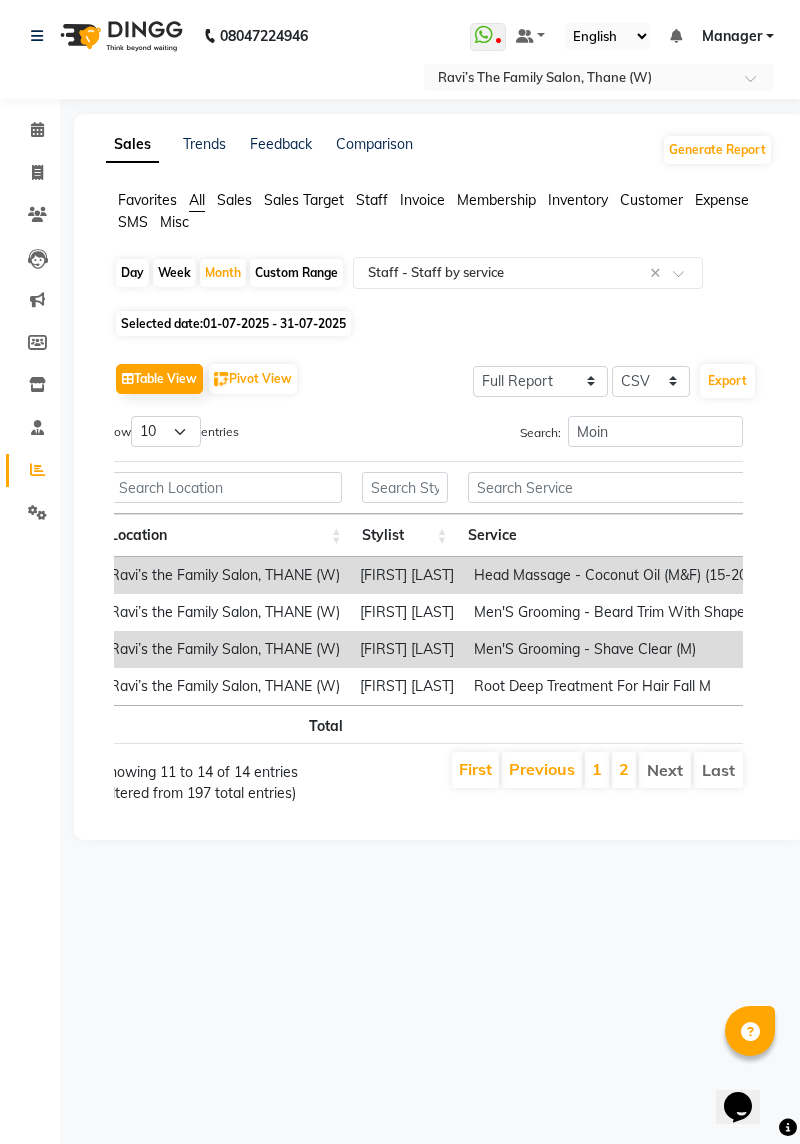 scroll, scrollTop: 0, scrollLeft: 95, axis: horizontal 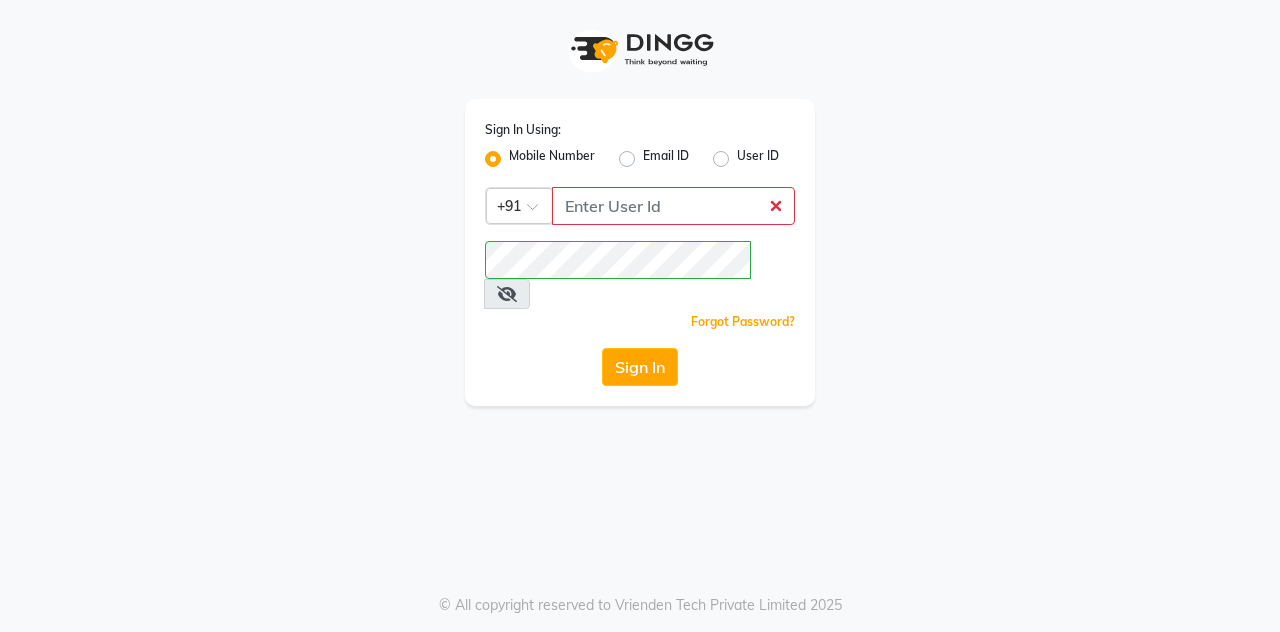 click on "User ID" 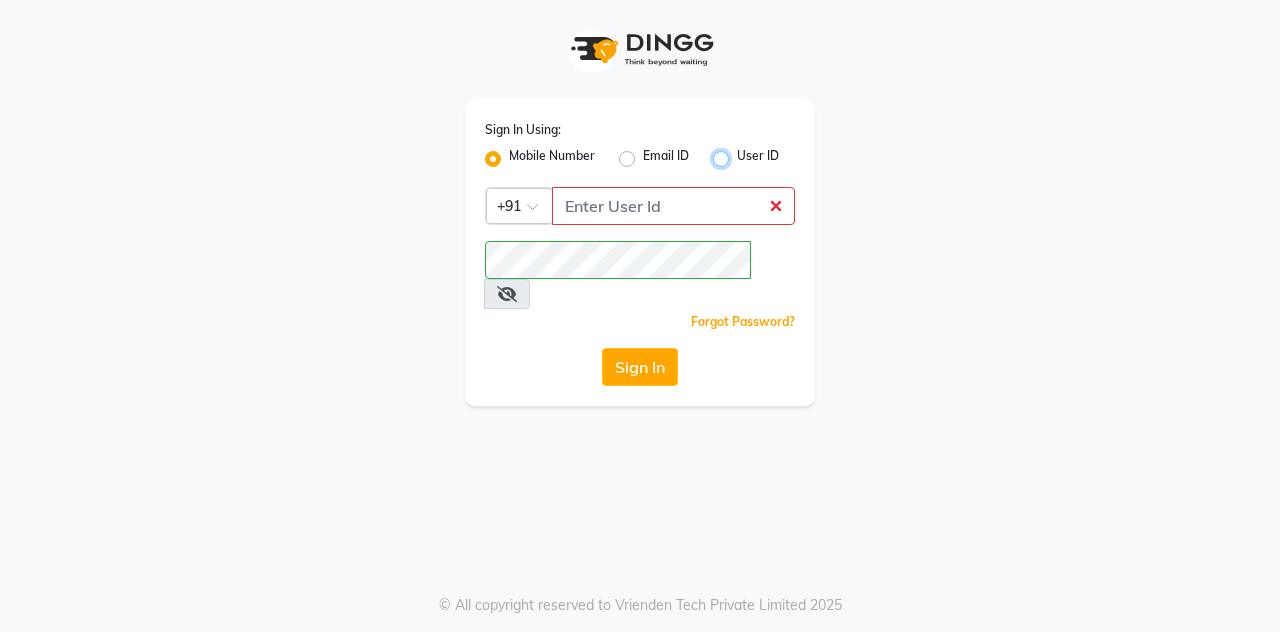 click on "User ID" at bounding box center [743, 153] 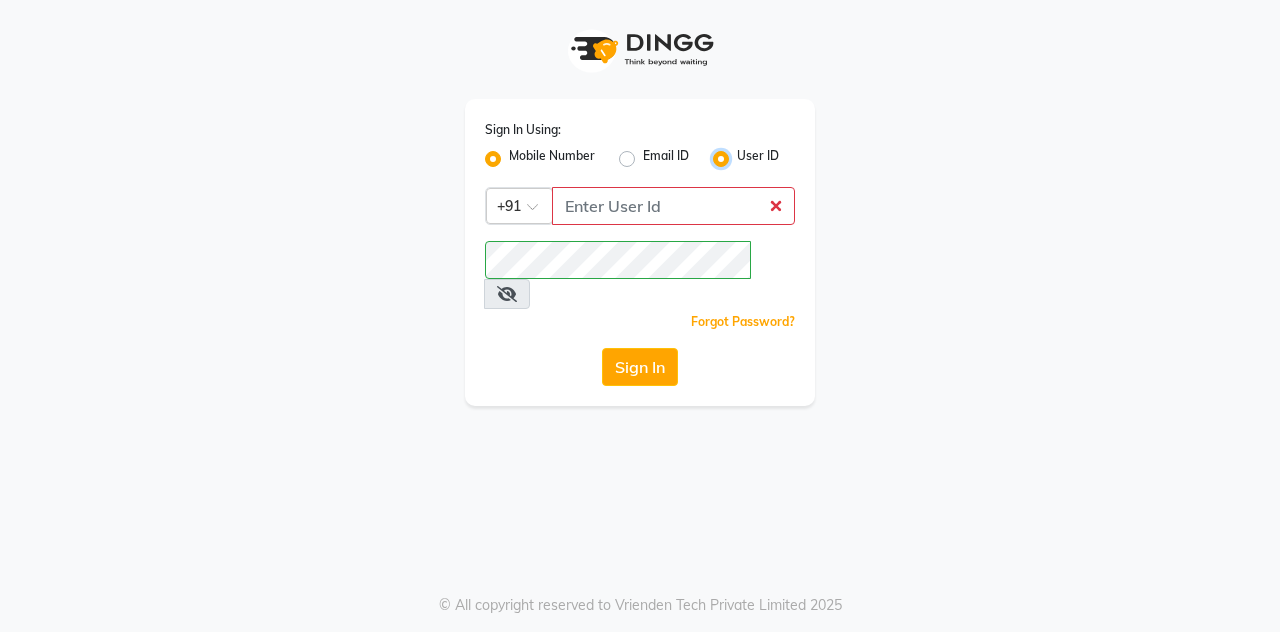 radio on "false" 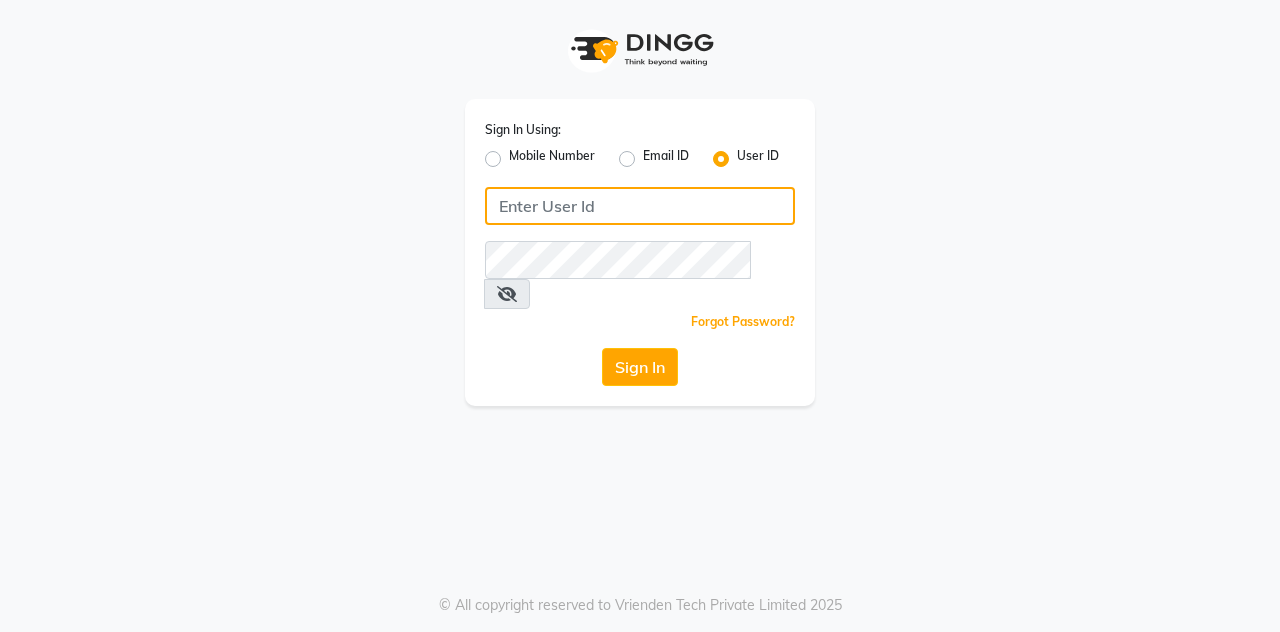 click 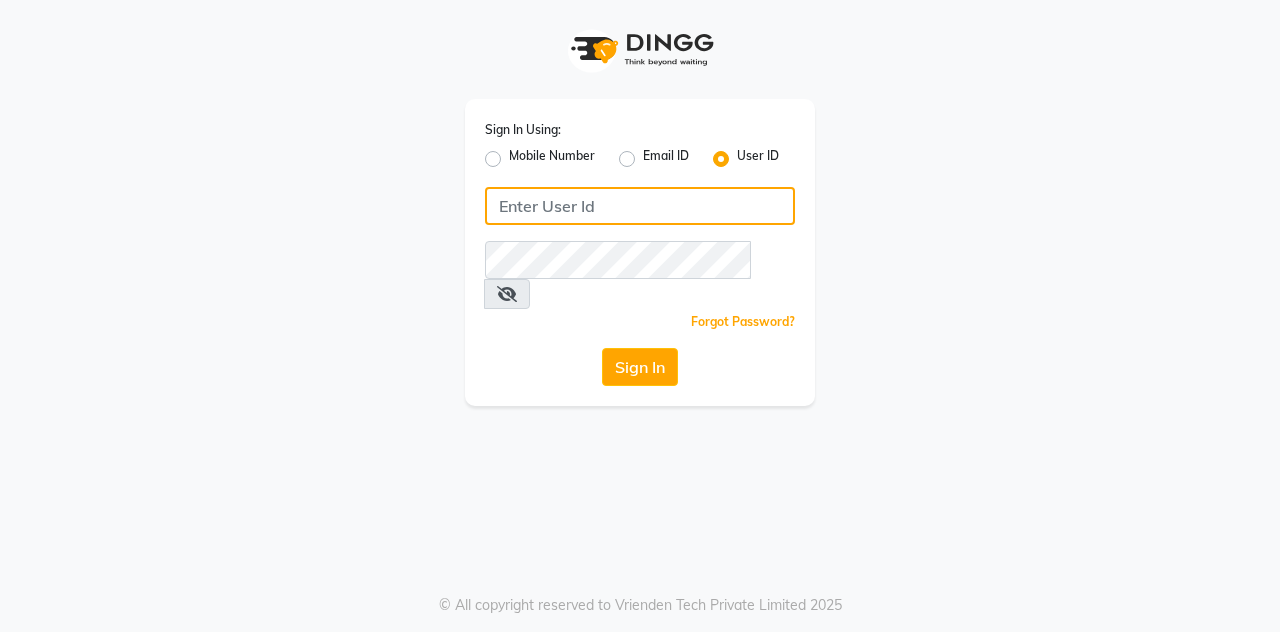 click 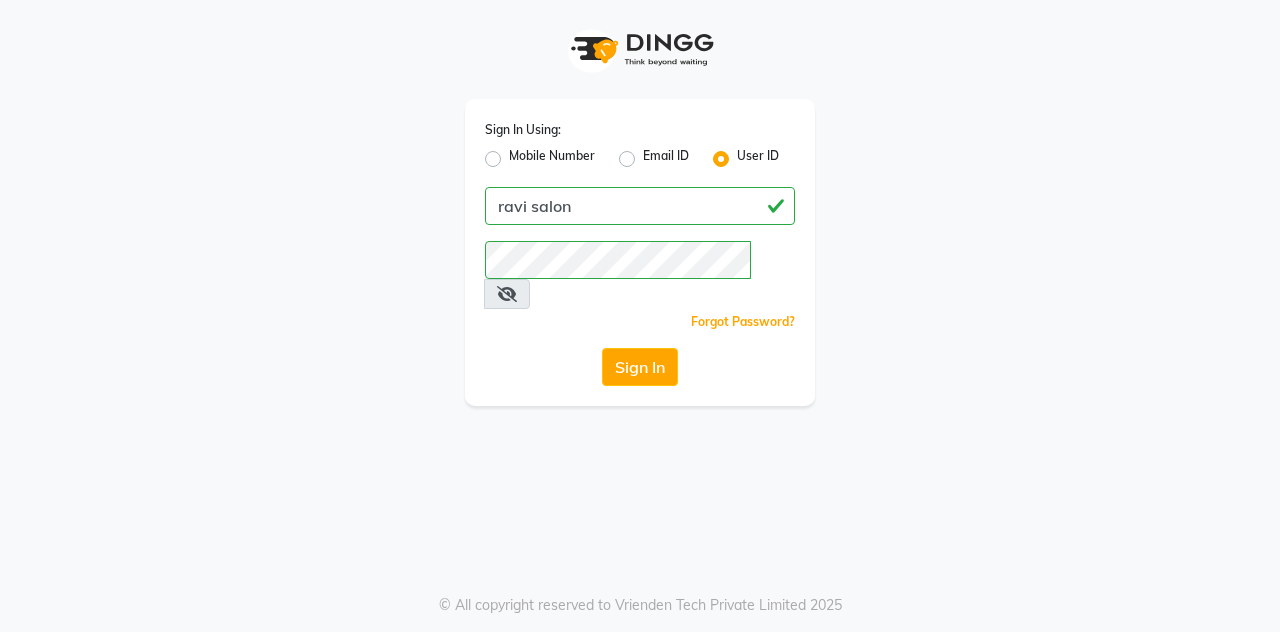click on "Sign In" 